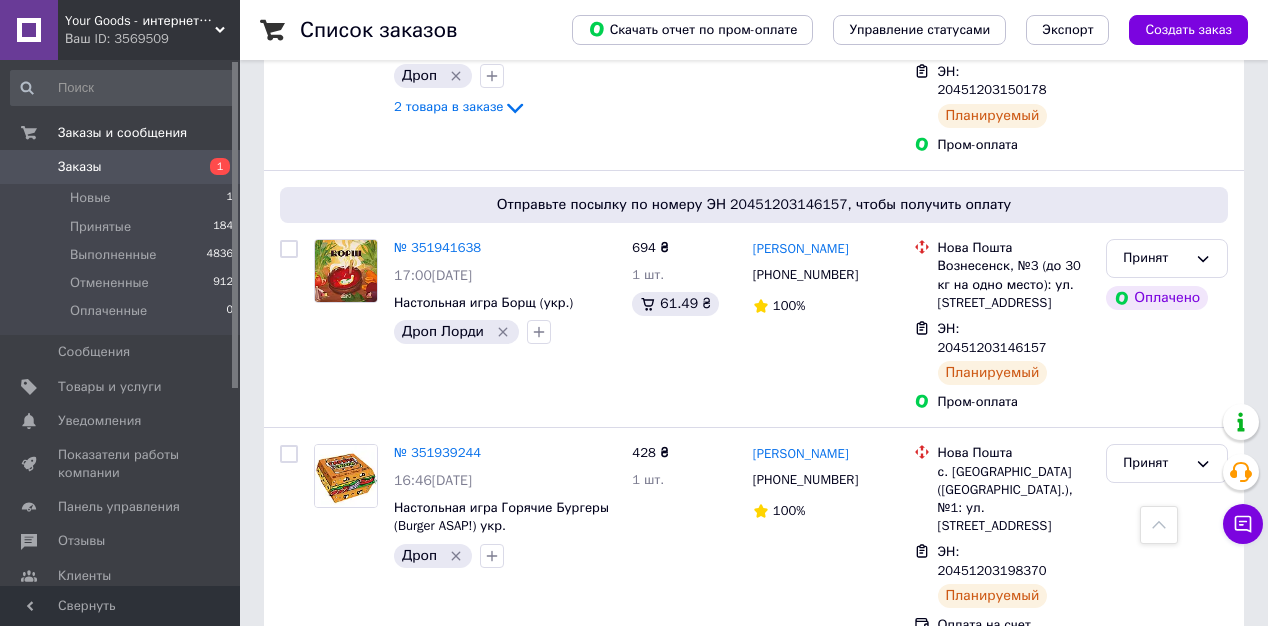 scroll, scrollTop: 1796, scrollLeft: 0, axis: vertical 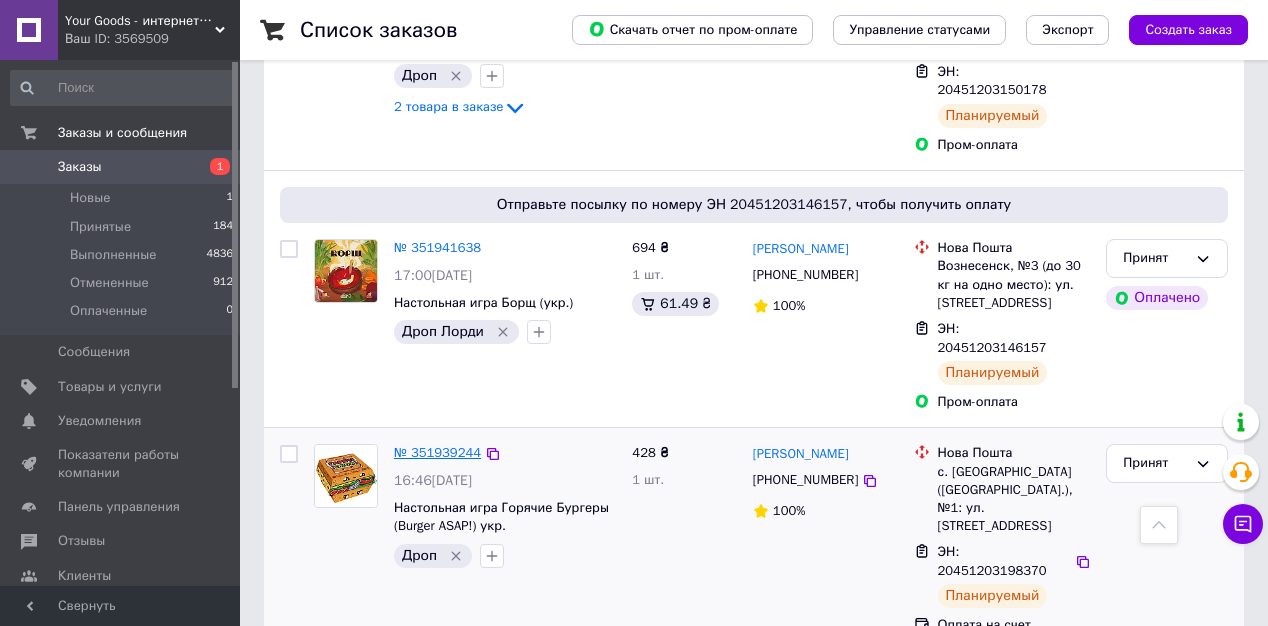click on "№ 351939244" at bounding box center (437, 452) 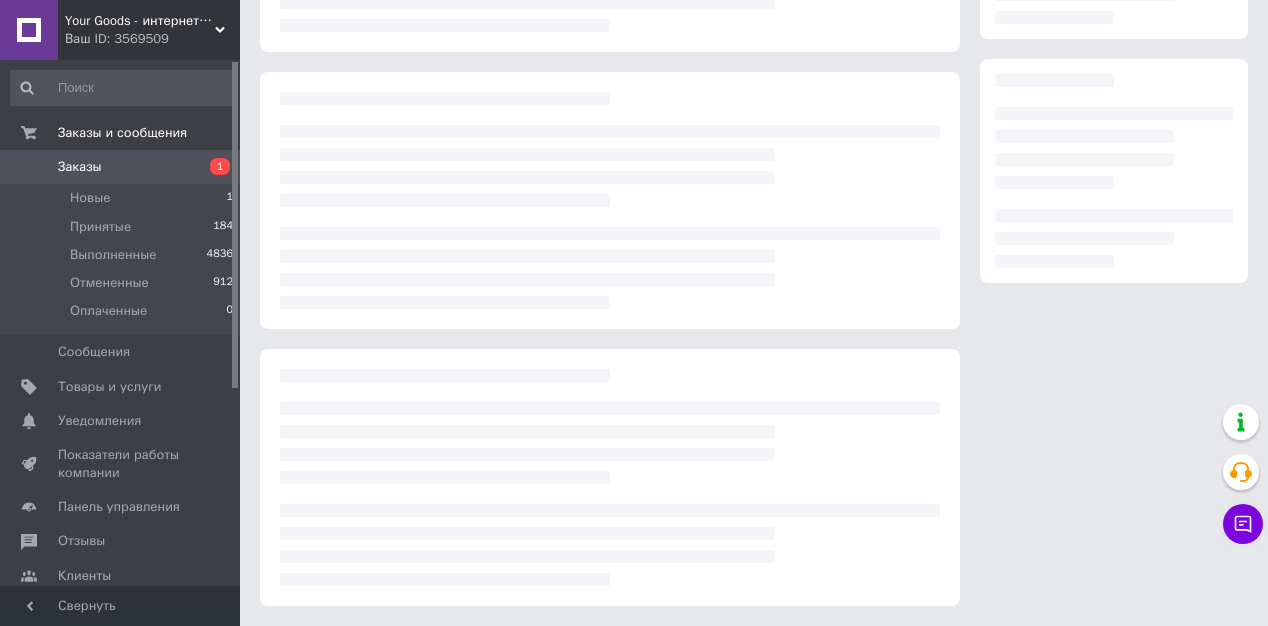 scroll, scrollTop: 288, scrollLeft: 0, axis: vertical 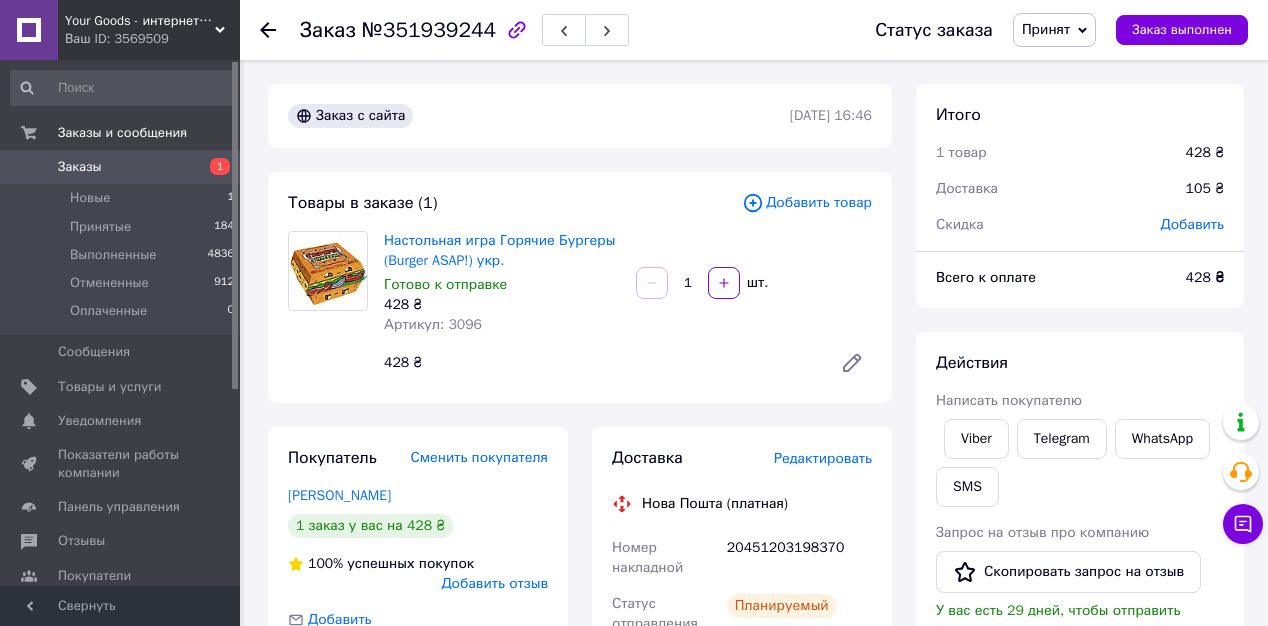 click on "Редактировать" at bounding box center [823, 458] 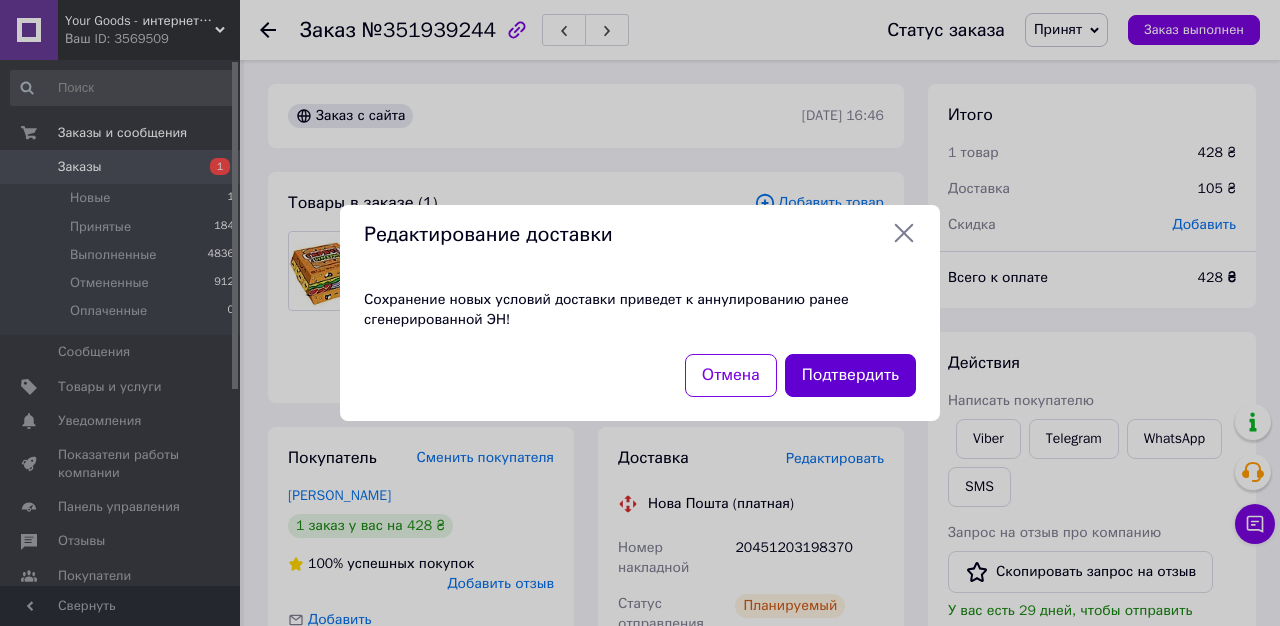 click on "Подтвердить" at bounding box center [850, 375] 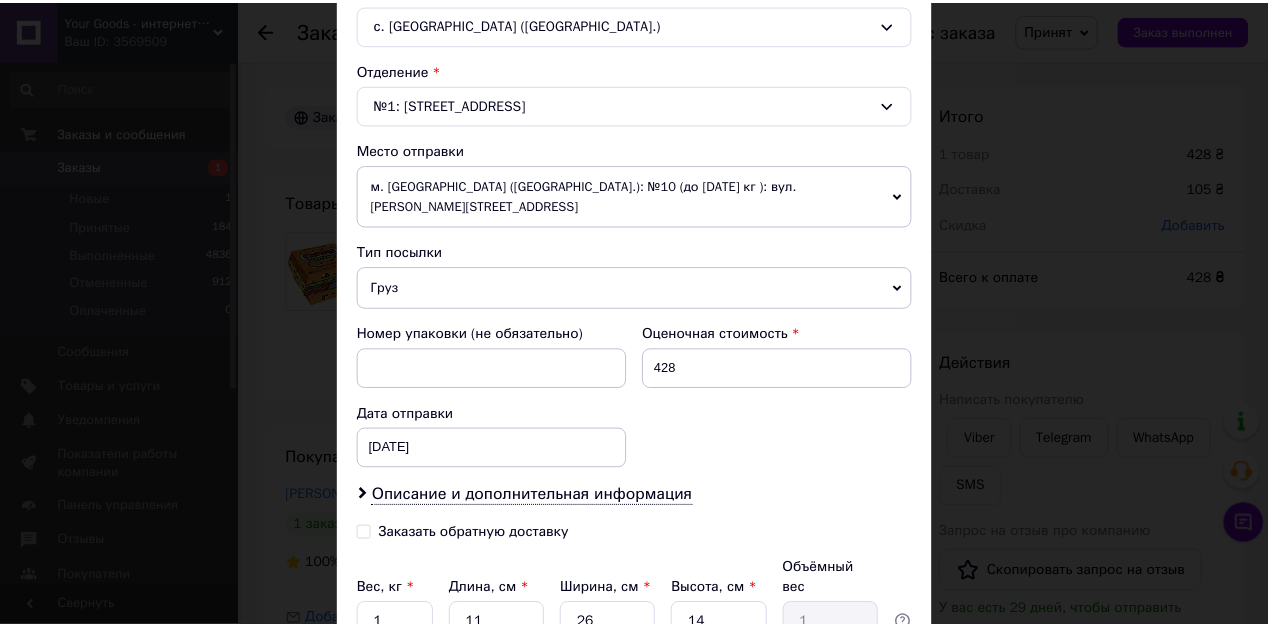 scroll, scrollTop: 732, scrollLeft: 0, axis: vertical 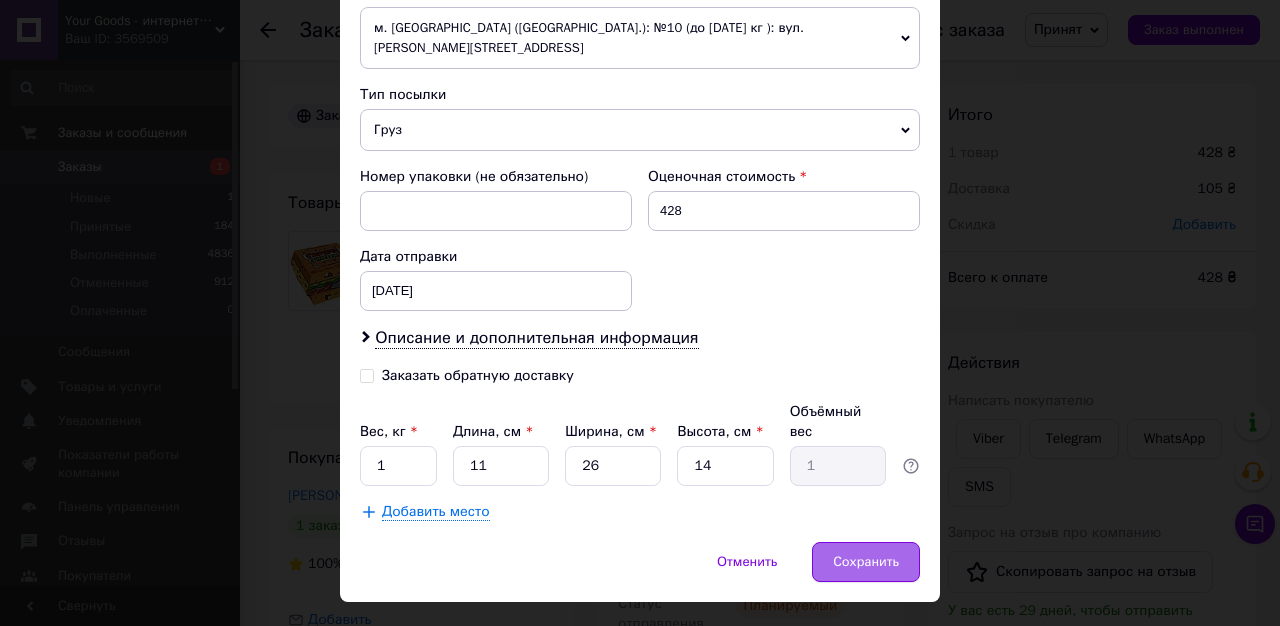 click on "Сохранить" at bounding box center [866, 562] 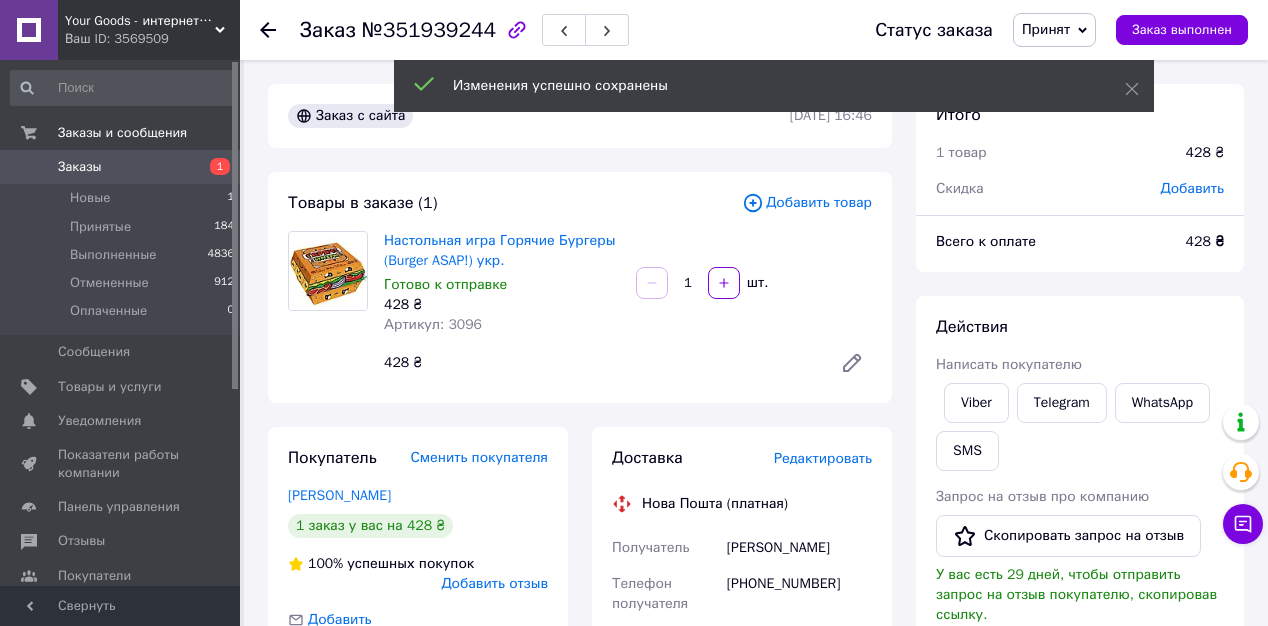 click on "Заказы" at bounding box center [121, 167] 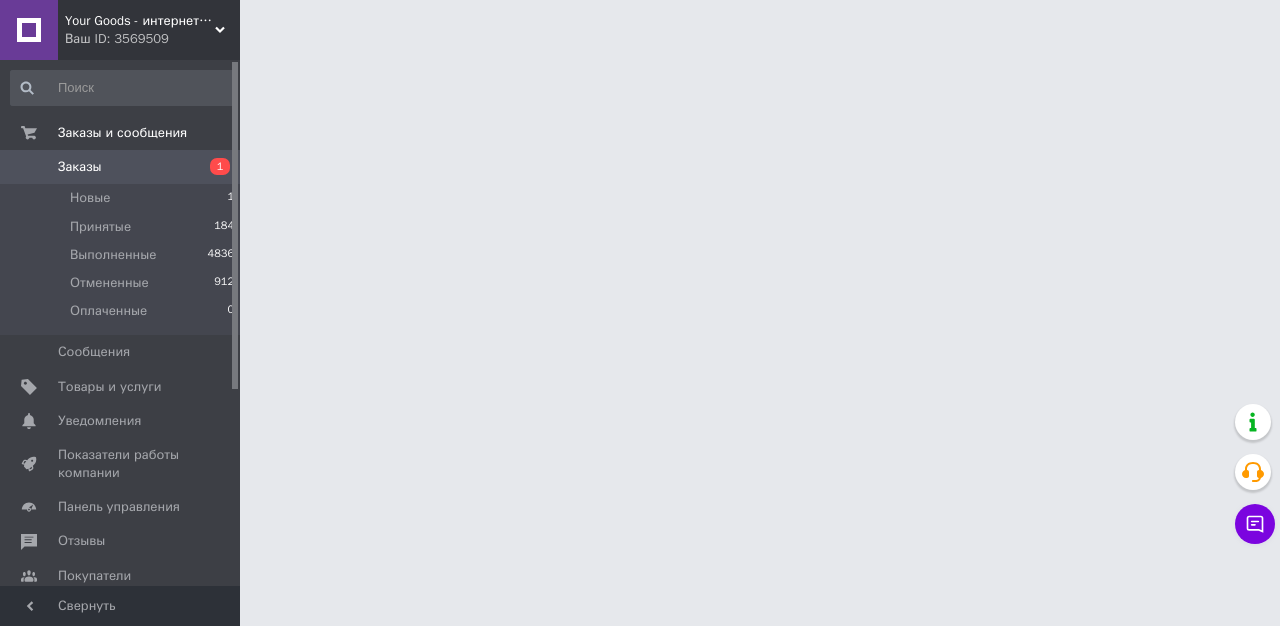 drag, startPoint x: 412, startPoint y: 366, endPoint x: 417, endPoint y: 356, distance: 11.18034 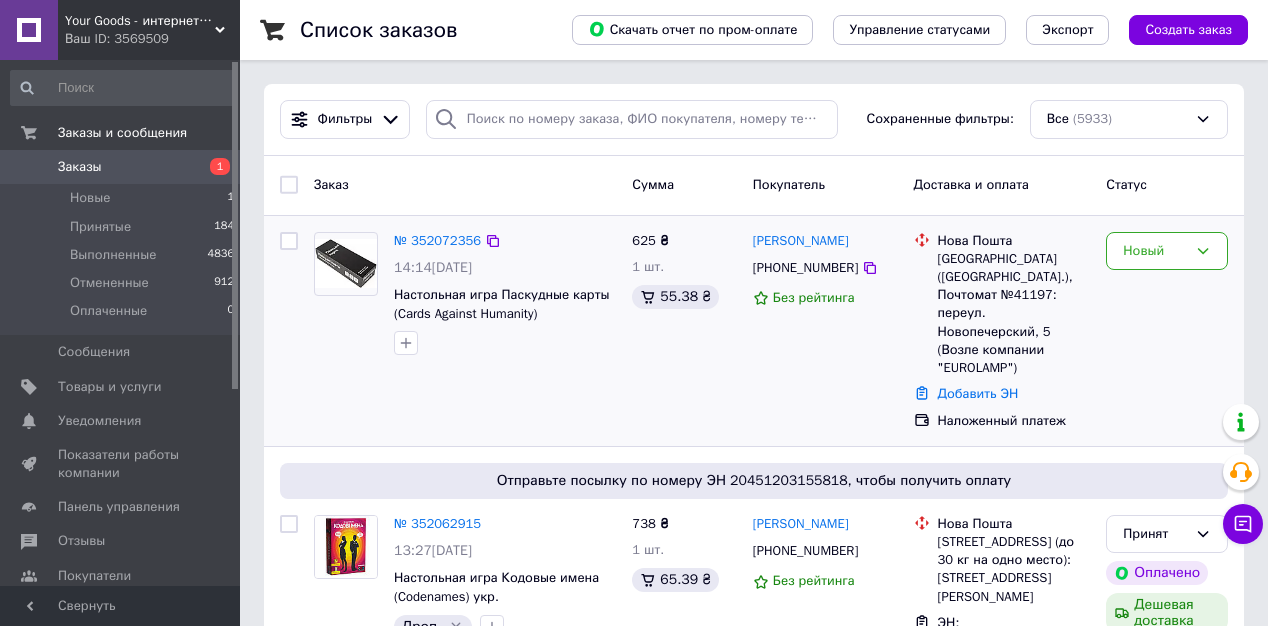 click on "625 ₴ 1 шт. 55.38 ₴" at bounding box center [684, 331] 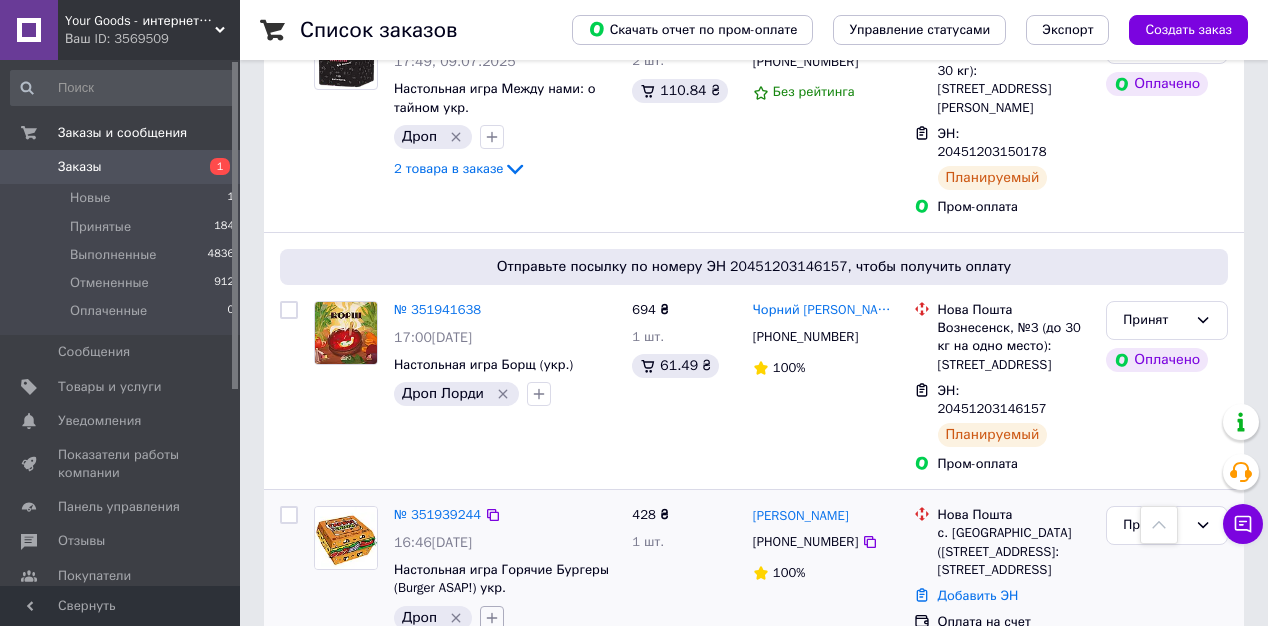 click 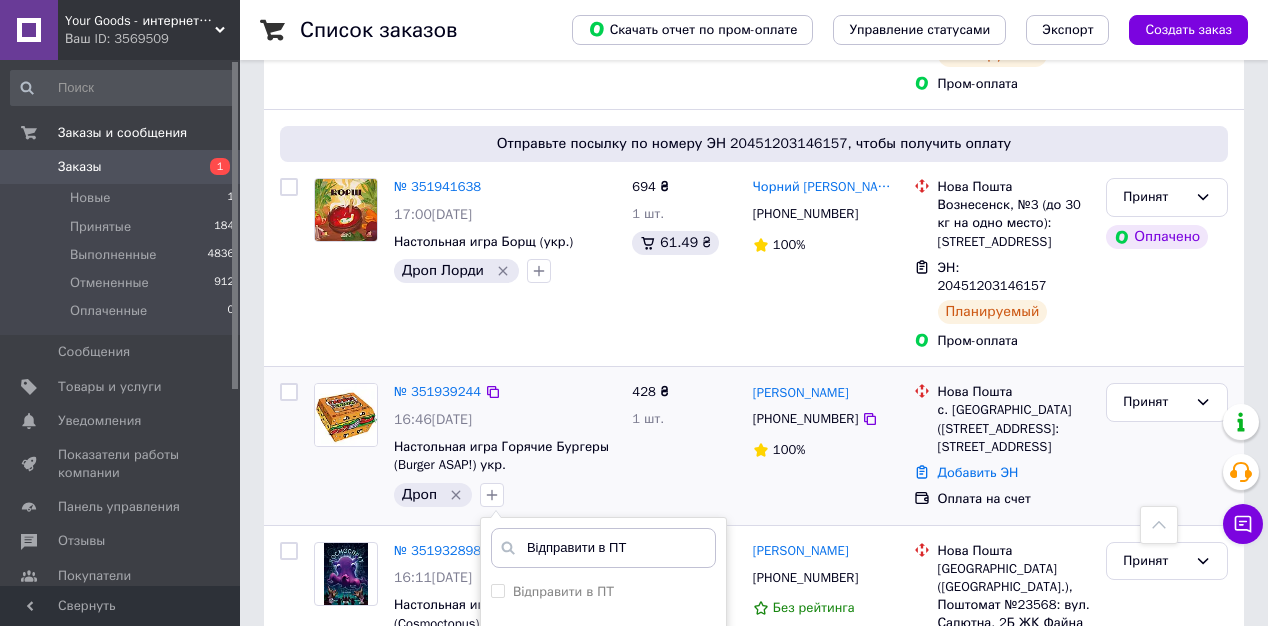 scroll, scrollTop: 1716, scrollLeft: 0, axis: vertical 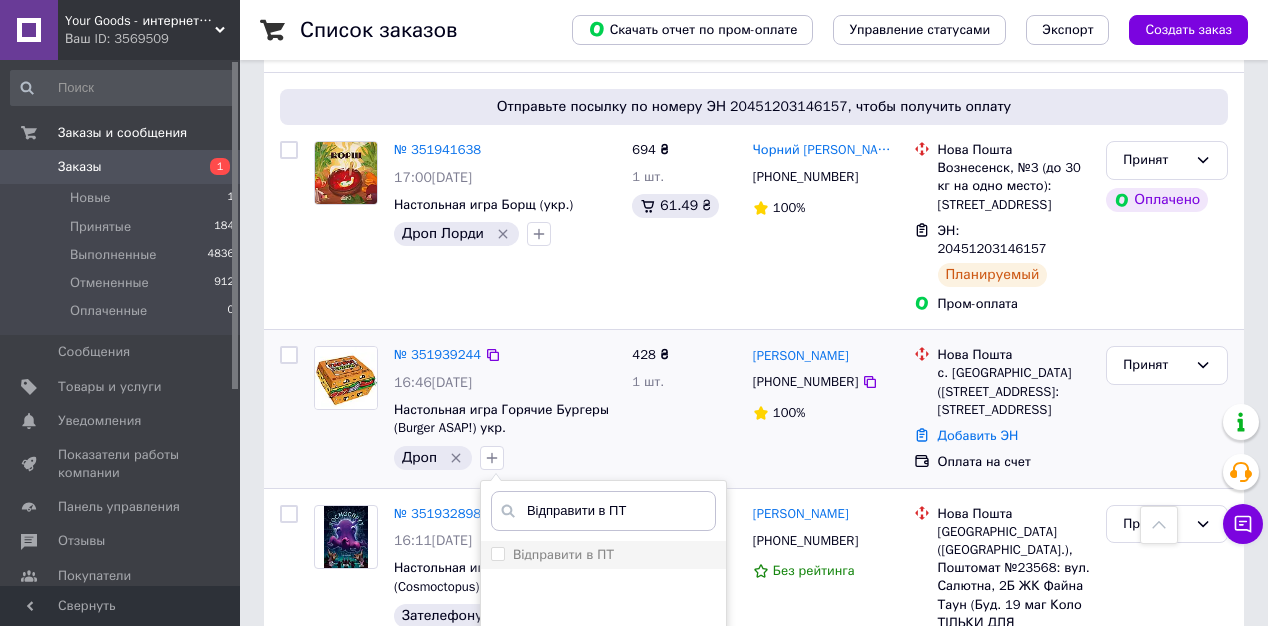 type on "Відправити в ПТ" 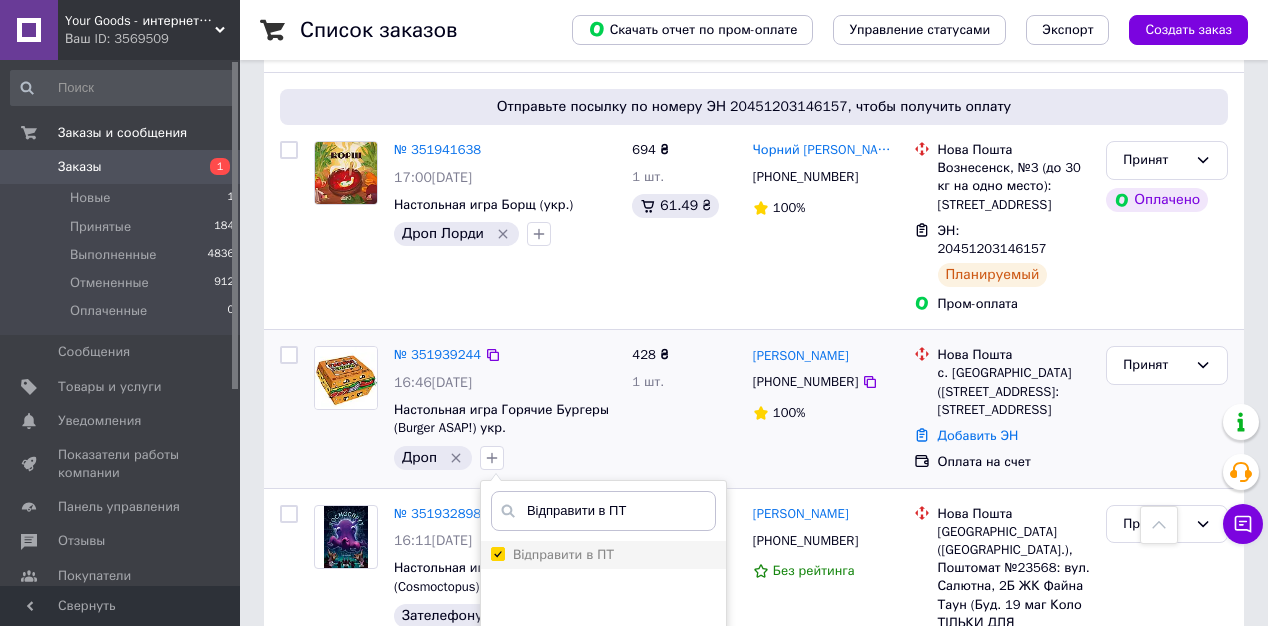 checkbox on "true" 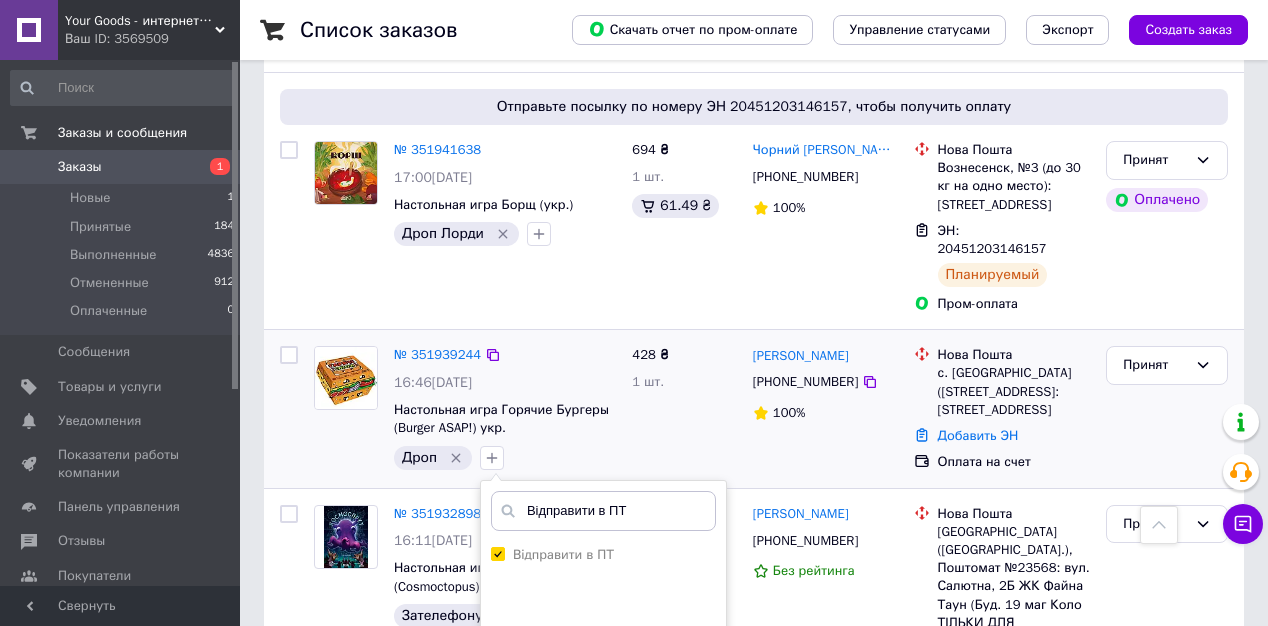 click on "Добавить метку" at bounding box center [603, 777] 